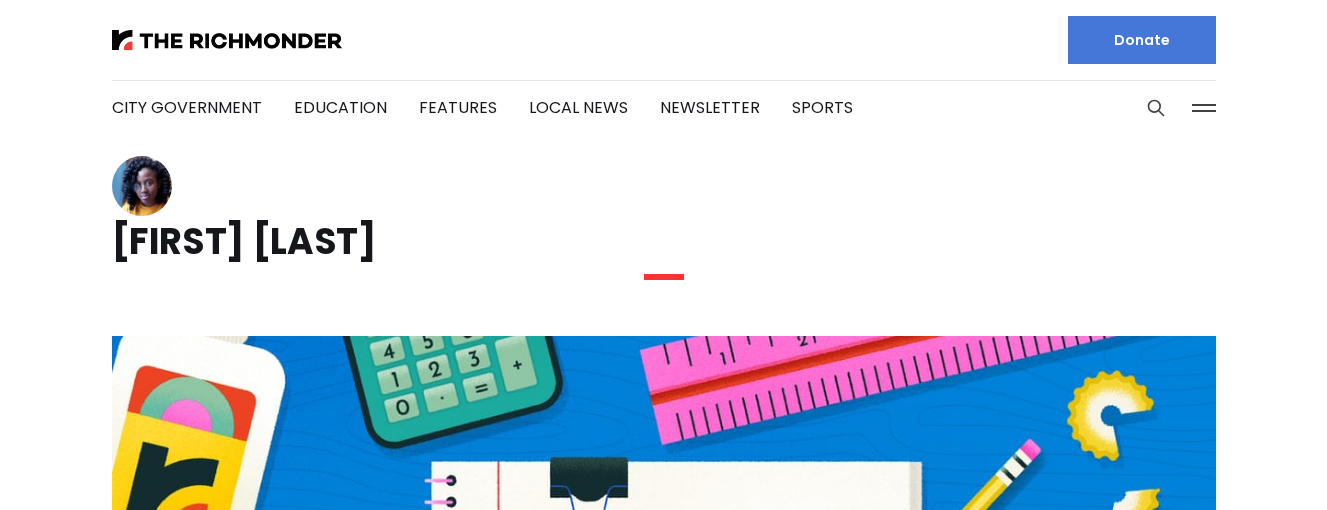 scroll, scrollTop: 0, scrollLeft: 0, axis: both 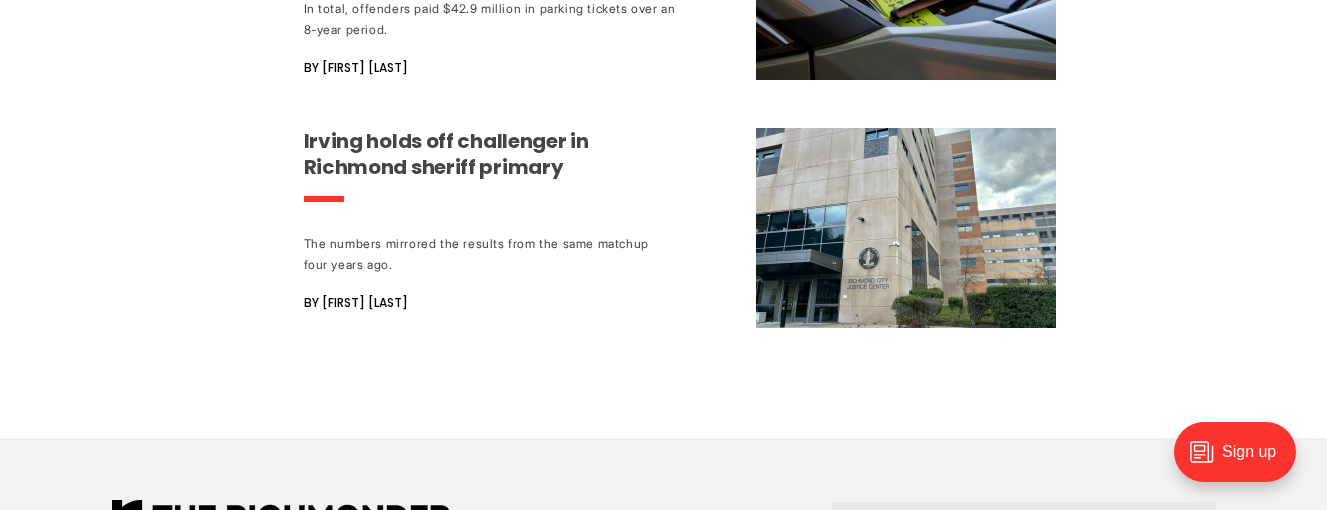click on "[FIRST]'s new CAO says city needs ‘overhaul’ of some spending policies" at bounding box center (490, 154) 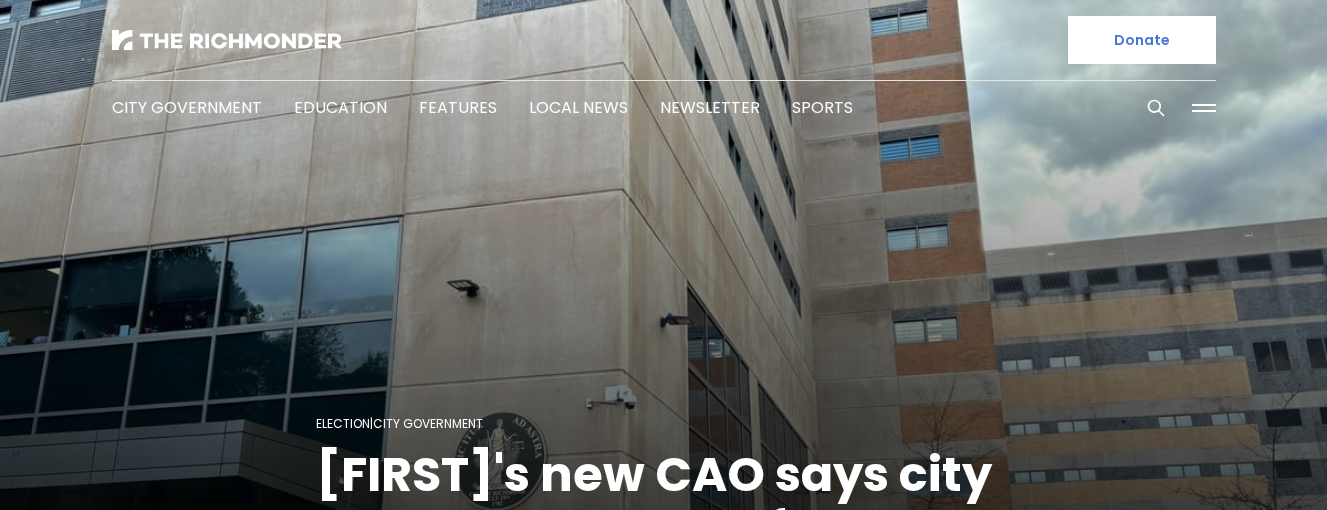 scroll, scrollTop: 0, scrollLeft: 0, axis: both 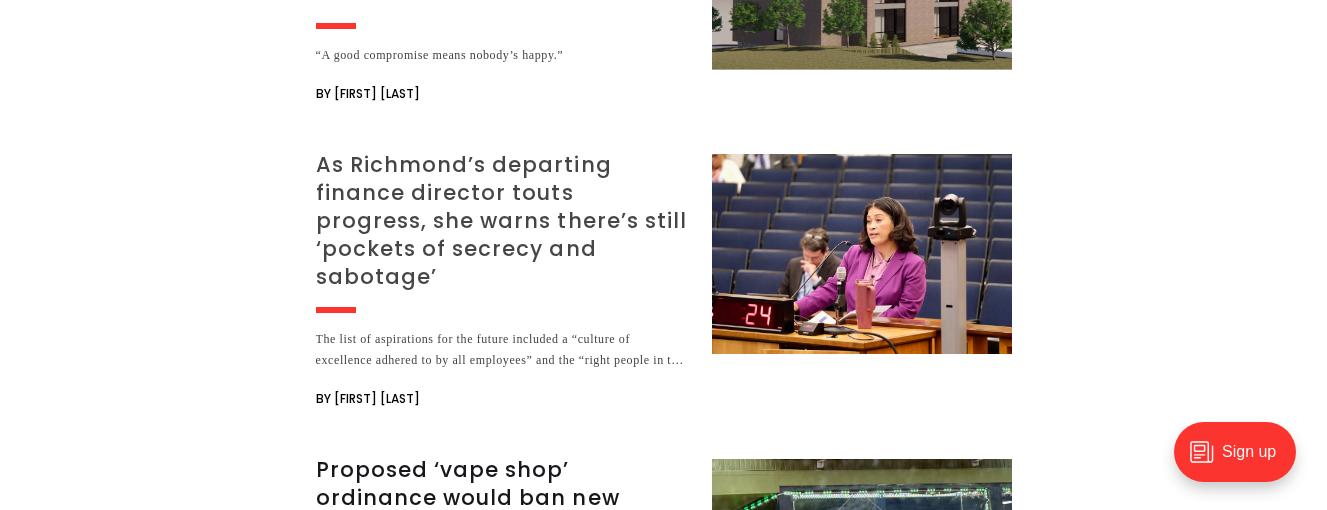 click on "As Richmond’s departing finance director touts progress, she warns there’s still ‘pockets of secrecy and sabotage’" at bounding box center (502, 221) 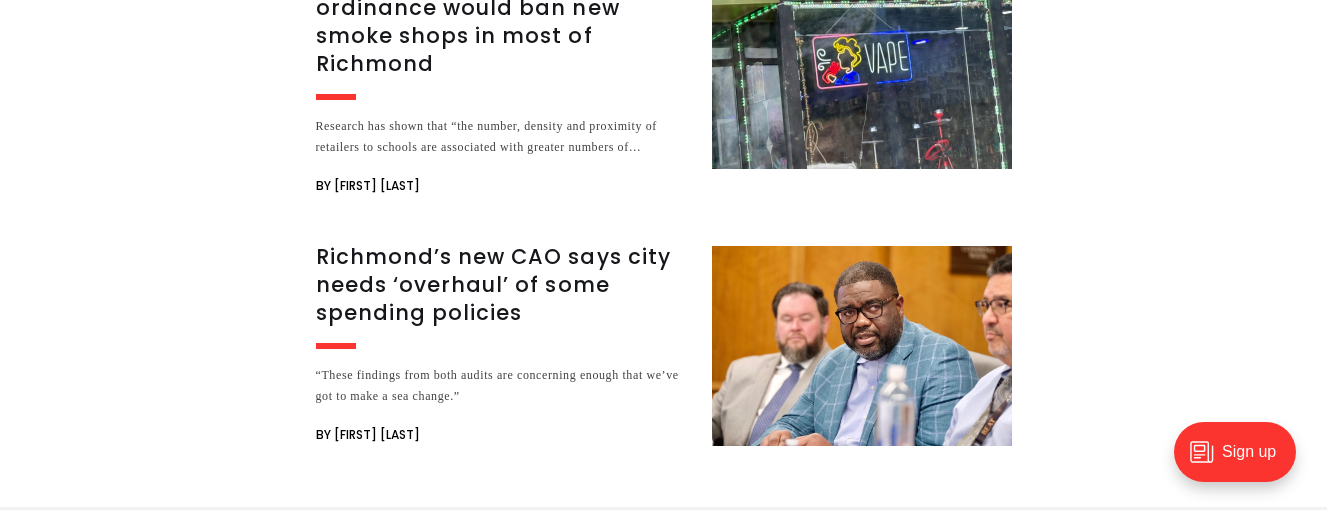 scroll, scrollTop: 3000, scrollLeft: 0, axis: vertical 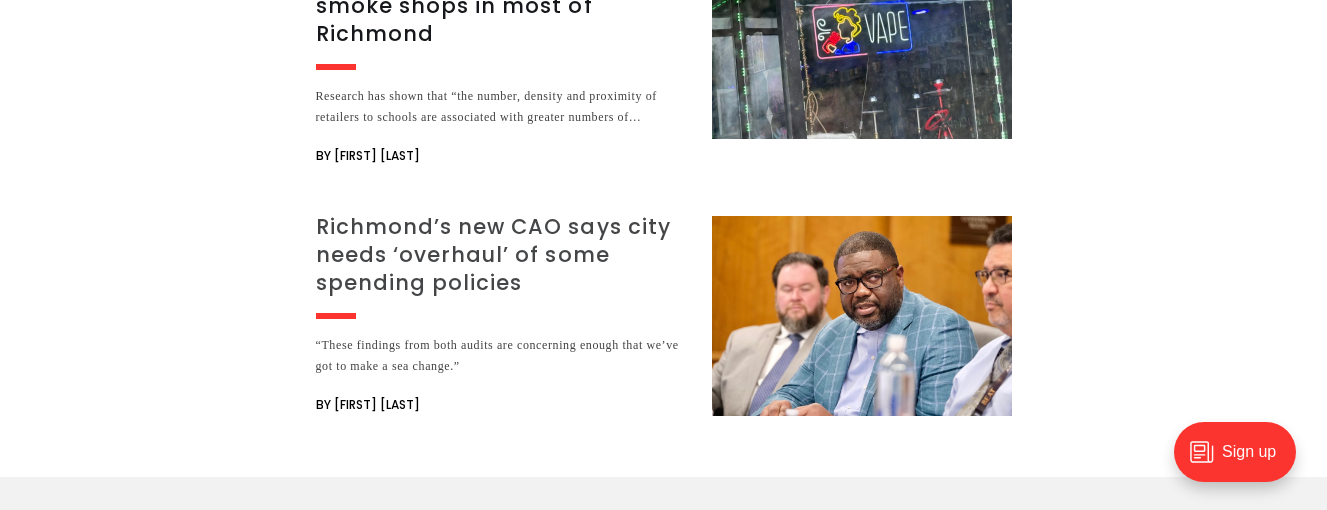 click on "Richmond’s new CAO says city needs ‘overhaul’ of some spending policies" at bounding box center (502, 255) 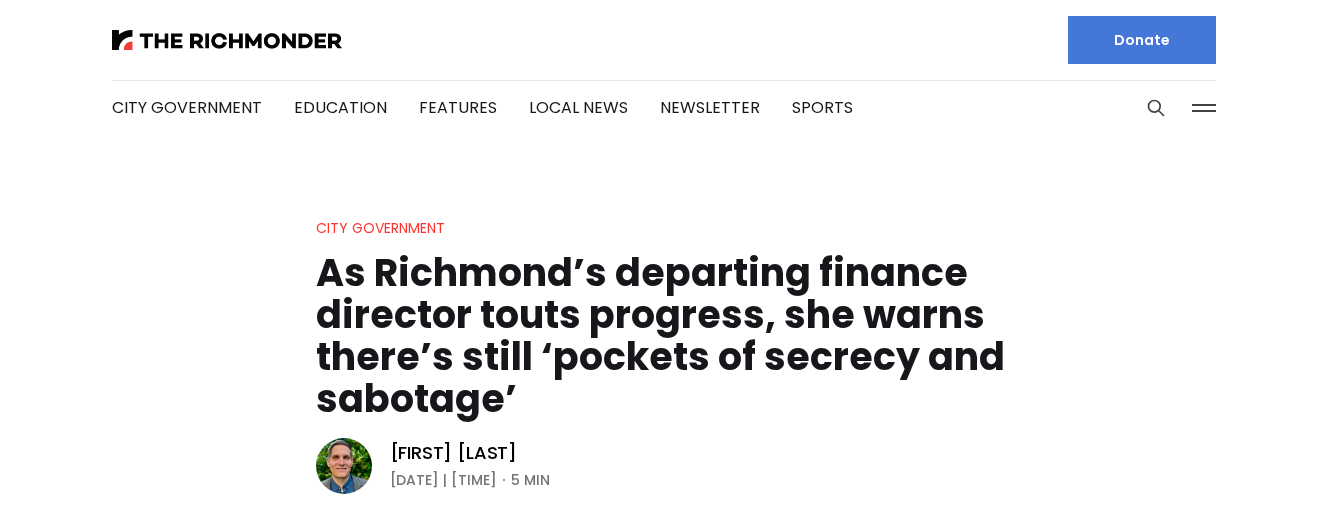 scroll, scrollTop: 0, scrollLeft: 0, axis: both 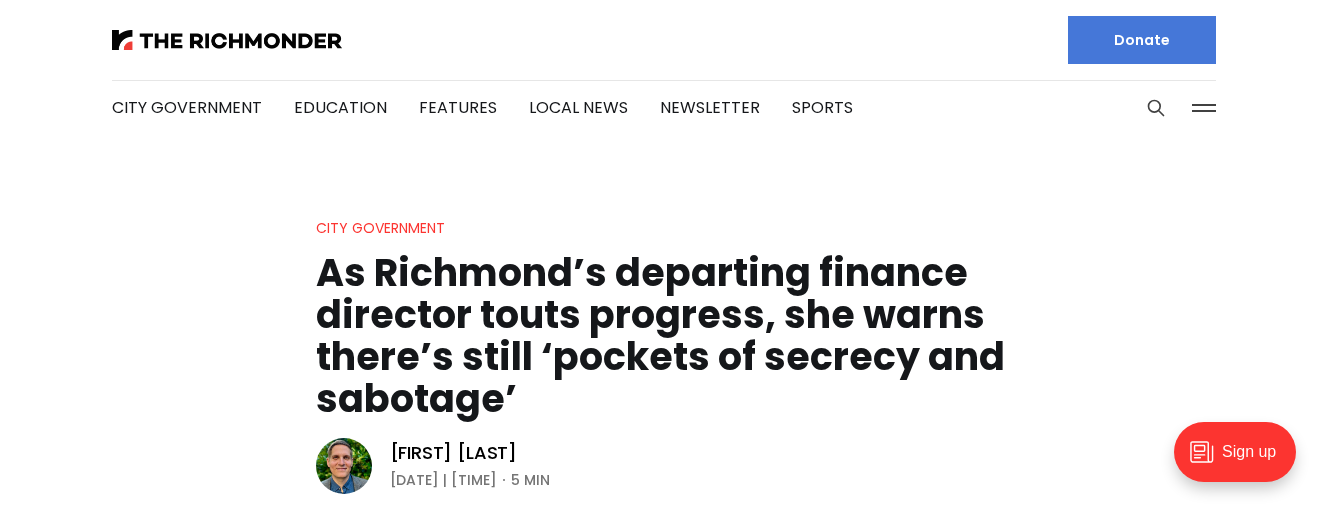 click on "City Government
As Richmond’s departing finance director touts progress, she warns there’s still ‘pockets of secrecy and sabotage’
Graham Moomaw
July 16, 2025 | 5:03PM EDT
5 min
Richmond's departing Finance Director Sheila White gave City Council members a final update on Wednesday. (Graham Moomaw/The Richmonder)" at bounding box center [663, 580] 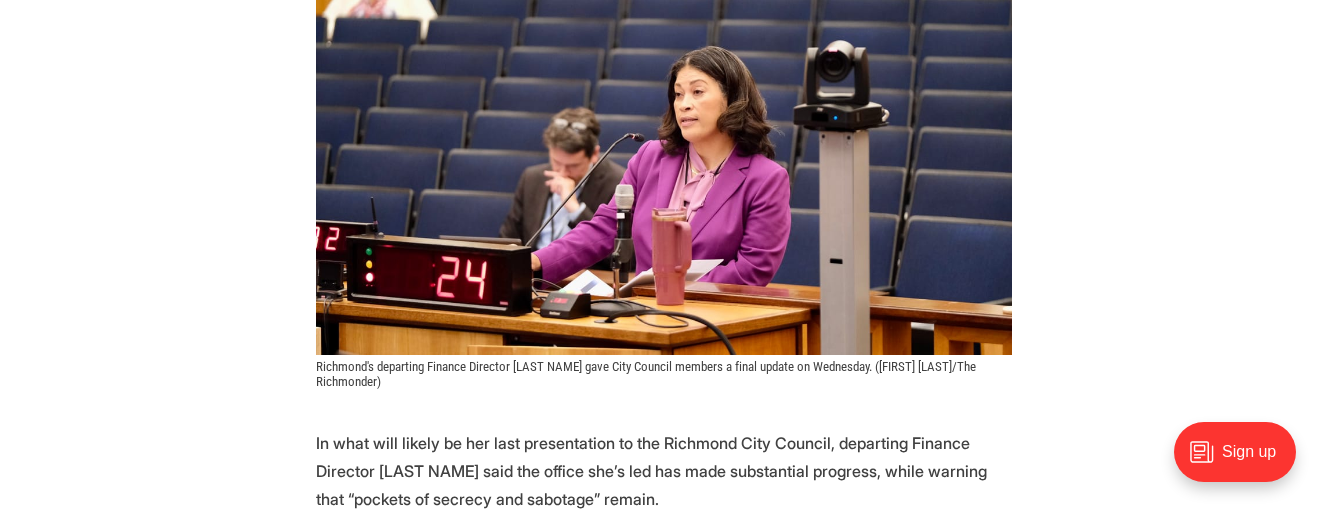scroll, scrollTop: 560, scrollLeft: 0, axis: vertical 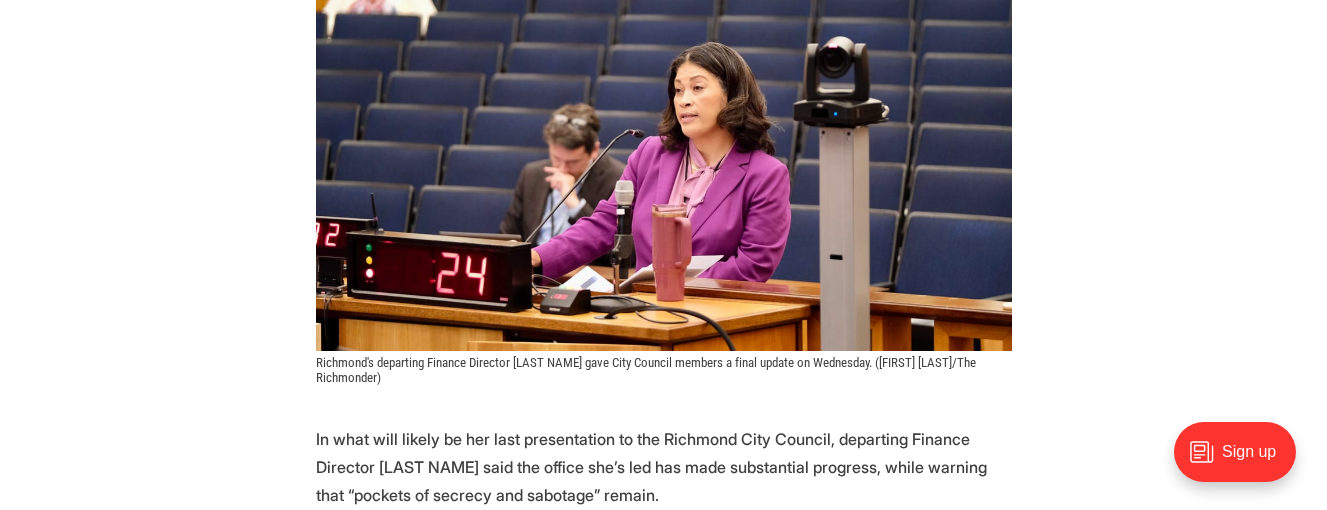 click on "City Government
As Richmond’s departing finance director touts progress, she warns there’s still ‘pockets of secrecy and sabotage’
Graham Moomaw
July 16, 2025 | 5:03PM EDT
5 min
Richmond's departing Finance Director Sheila White gave City Council members a final update on Wednesday. (Graham Moomaw/The Richmonder)" at bounding box center (663, 20) 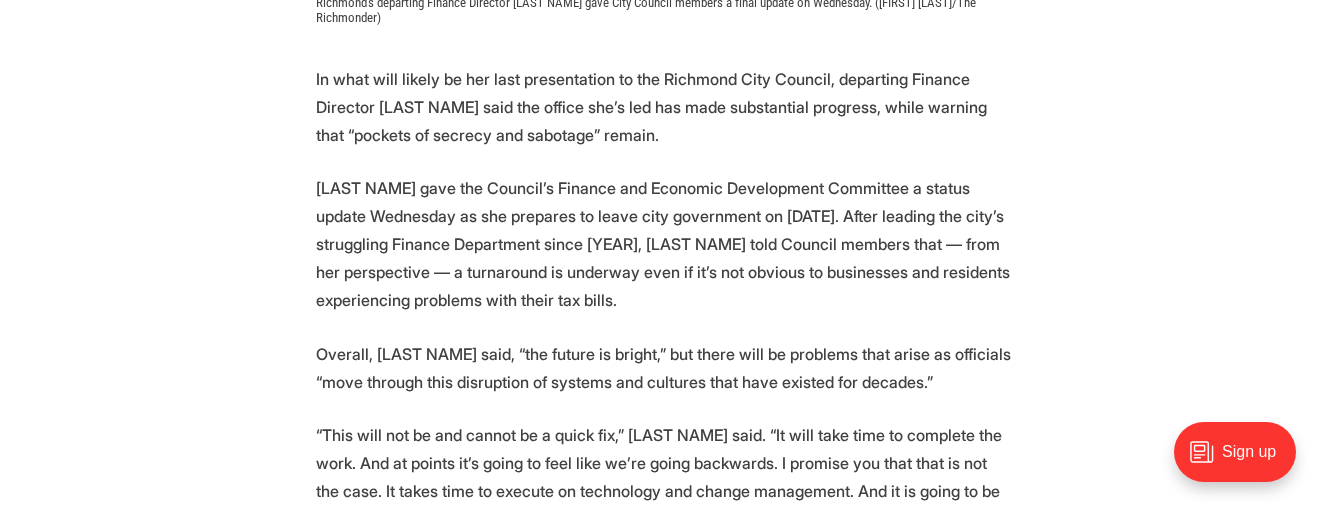 scroll, scrollTop: 960, scrollLeft: 0, axis: vertical 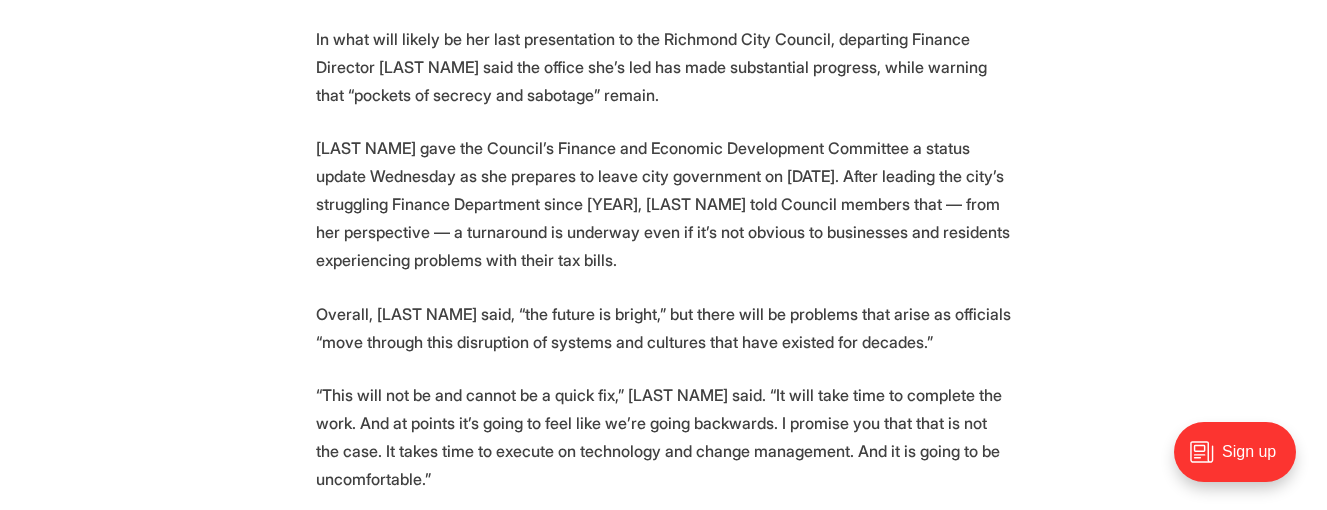 click on "In what will likely be her last presentation to the Richmond City Council, departing Finance Director Sheila White said the office she’s led has made substantial progress, while warning that “pockets of secrecy and sabotage” remain. White gave the Council’s Finance and Economic Development Committee a status update Wednesday as she prepares to leave city government on July 25. After leading the city’s struggling Finance Department since 2021, White told Council members that — from her perspective — a turnaround is underway even if it’s not obvious to businesses and residents experiencing problems with their tax bills. Overall, White said, “the future is bright,” but there will be problems that arise as officials “move through this disruption of systems and cultures that have existed for decades.” (From Sheila White's presentation to City Council)
Sign up for The Richmonder Sign up" at bounding box center [663, 2360] 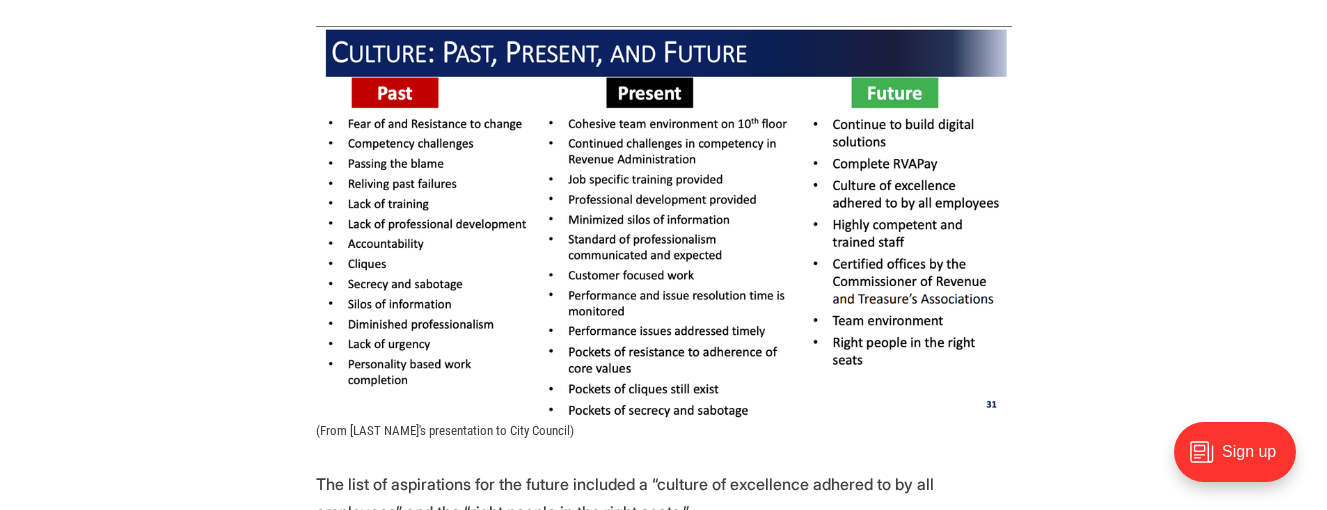 scroll, scrollTop: 1680, scrollLeft: 0, axis: vertical 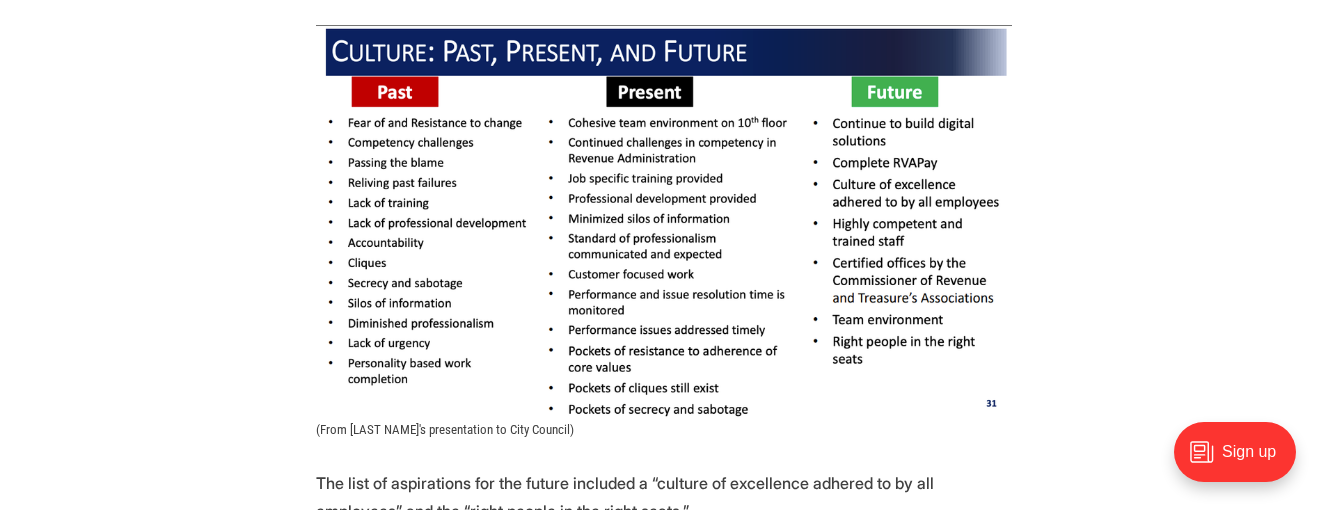 click on "In what will likely be her last presentation to the Richmond City Council, departing Finance Director Sheila White said the office she’s led has made substantial progress, while warning that “pockets of secrecy and sabotage” remain. White gave the Council’s Finance and Economic Development Committee a status update Wednesday as she prepares to leave city government on July 25. After leading the city’s struggling Finance Department since 2021, White told Council members that — from her perspective — a turnaround is underway even if it’s not obvious to businesses and residents experiencing problems with their tax bills. Overall, White said, “the future is bright,” but there will be problems that arise as officials “move through this disruption of systems and cultures that have existed for decades.” (From Sheila White's presentation to City Council)
Sign up for The Richmonder Sign up" at bounding box center (663, 1640) 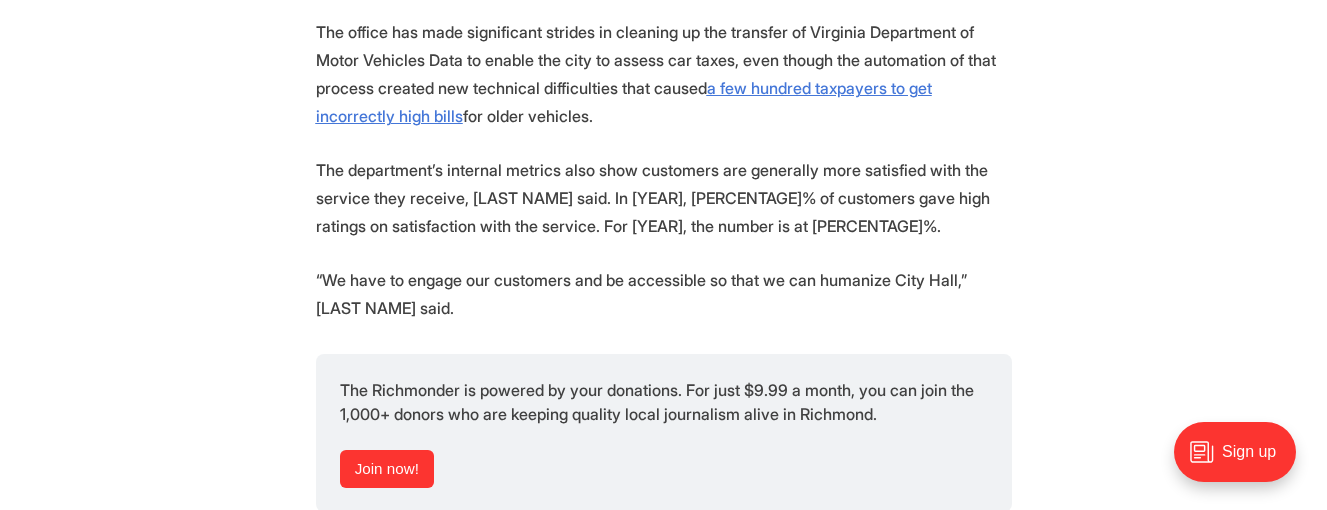 scroll, scrollTop: 4160, scrollLeft: 0, axis: vertical 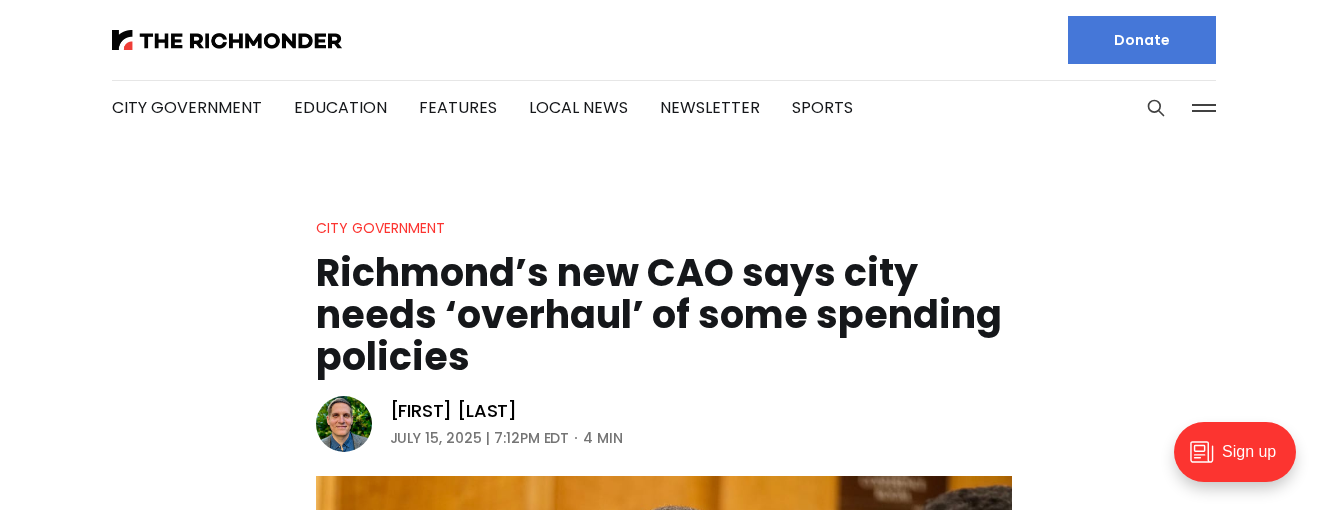 click on "City Government
Richmond’s new CAO says city needs ‘overhaul’ of some spending policies
Graham Moomaw
July 15, 2025 | 7:12PM EDT
4 min
New Richmond Chief Administrative Officer Odie Donald II weighed in on city spending issues Tuesday at a meeting of the city’s Audit Committee. (Graham Moomaw/The Richmonder)" at bounding box center (663, 559) 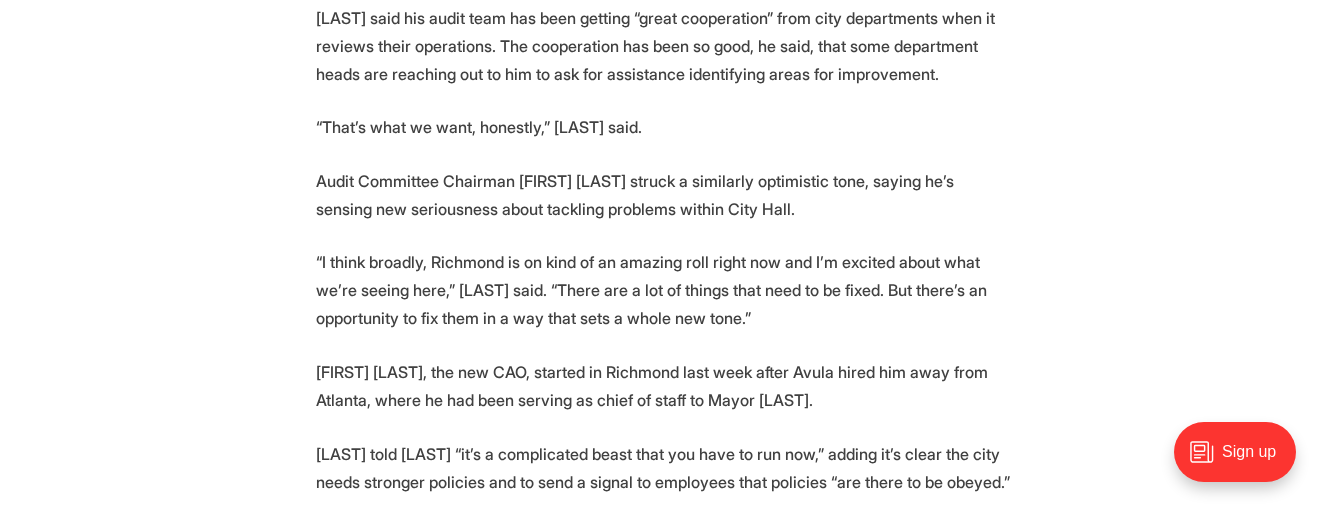 scroll, scrollTop: 2920, scrollLeft: 0, axis: vertical 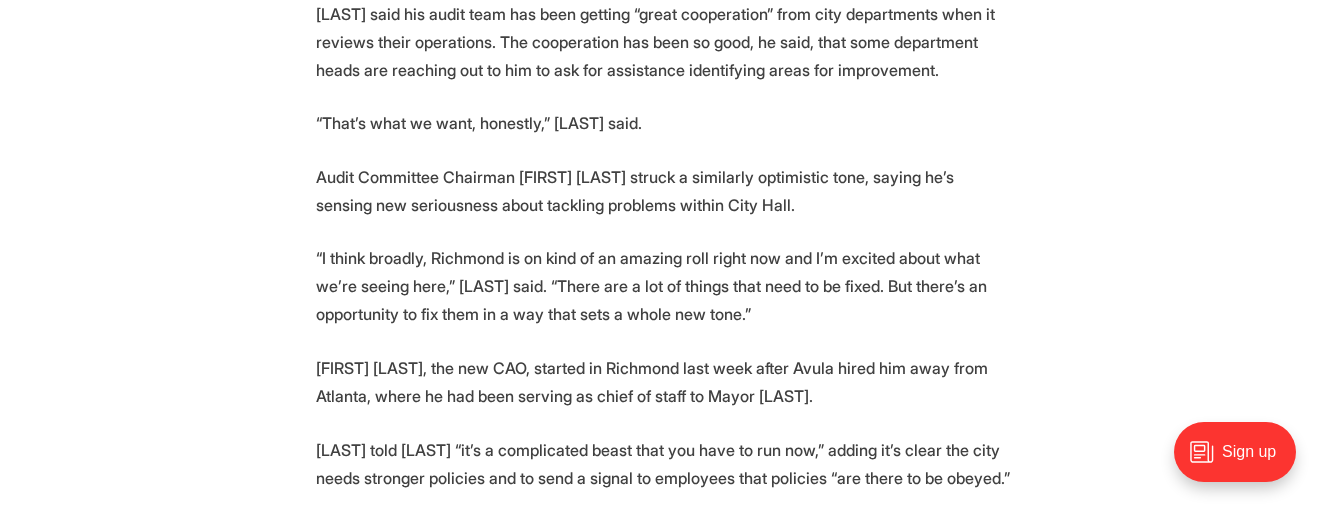 click on "As he started his second week on the job, Richmond Chief Administrative Officer Odie Donald II sat in on a meeting Tuesday where officials heard details on several recent audits finding widespread irregularities with city purchasing and fuel cards. In some of his first in-person public remarks since assuming the top administrative role at City Hall, Donald said he doesn’t want to “gloss over” the problems identified by City Auditor Riad Ali and his team. “These findings from both audits are concerning enough that we’ve got to make a sea change,” Donald said. “I know we talk about a reset. But I think we’ve kind of changed our terminology to an overhaul.”
Sign up for The Richmonder
Local news that matters, with unbiased reporting on the issues Richmond cares about.
Sign up" at bounding box center [663, -617] 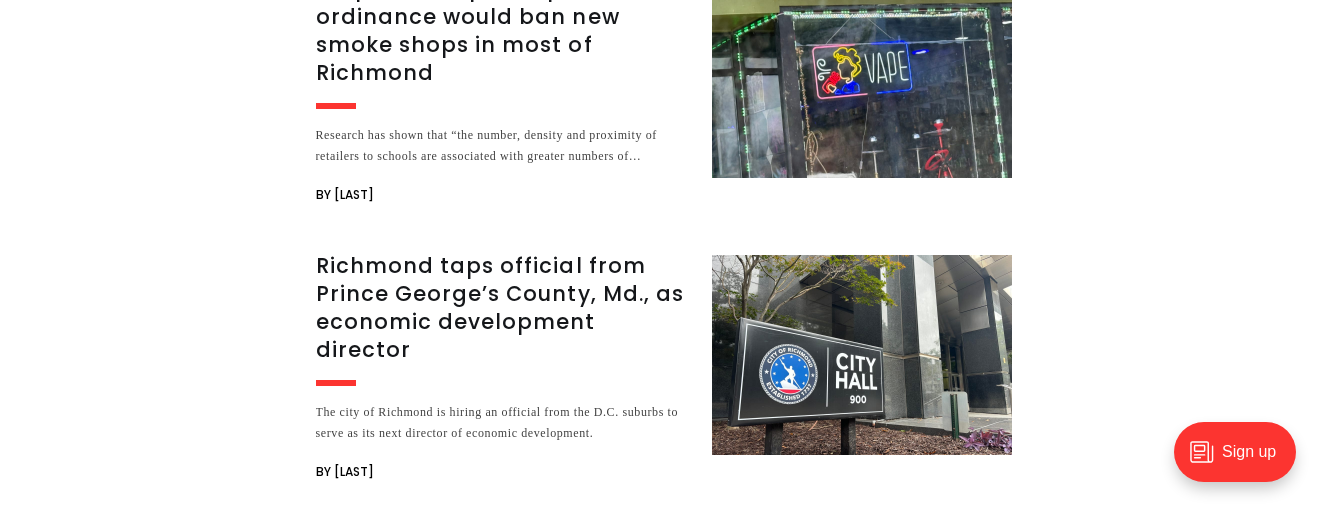 scroll, scrollTop: 4520, scrollLeft: 0, axis: vertical 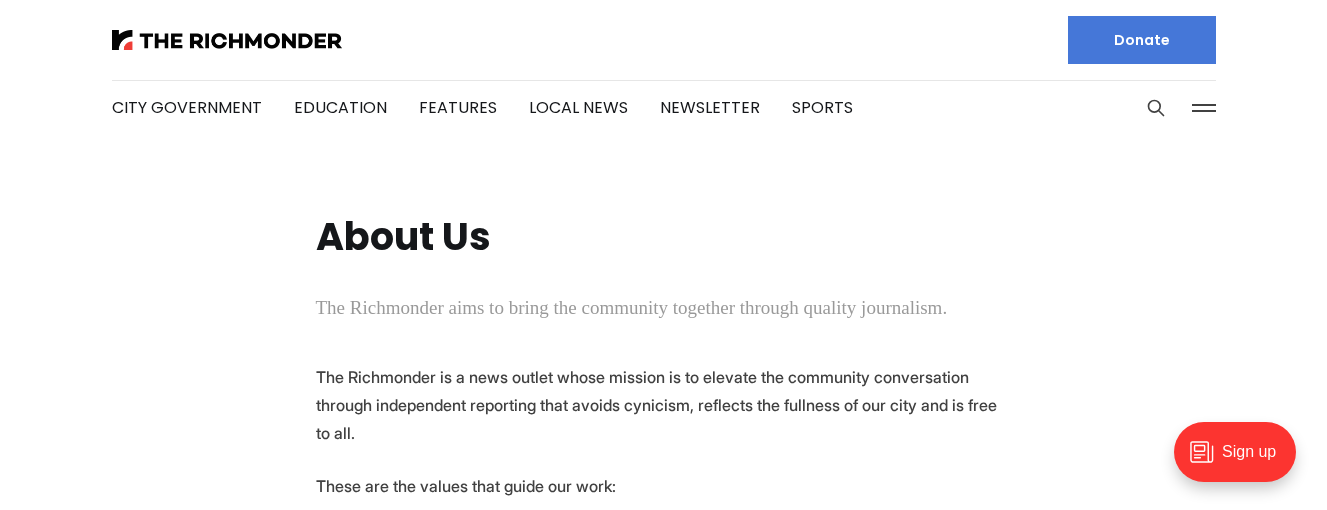 click at bounding box center (1204, 108) 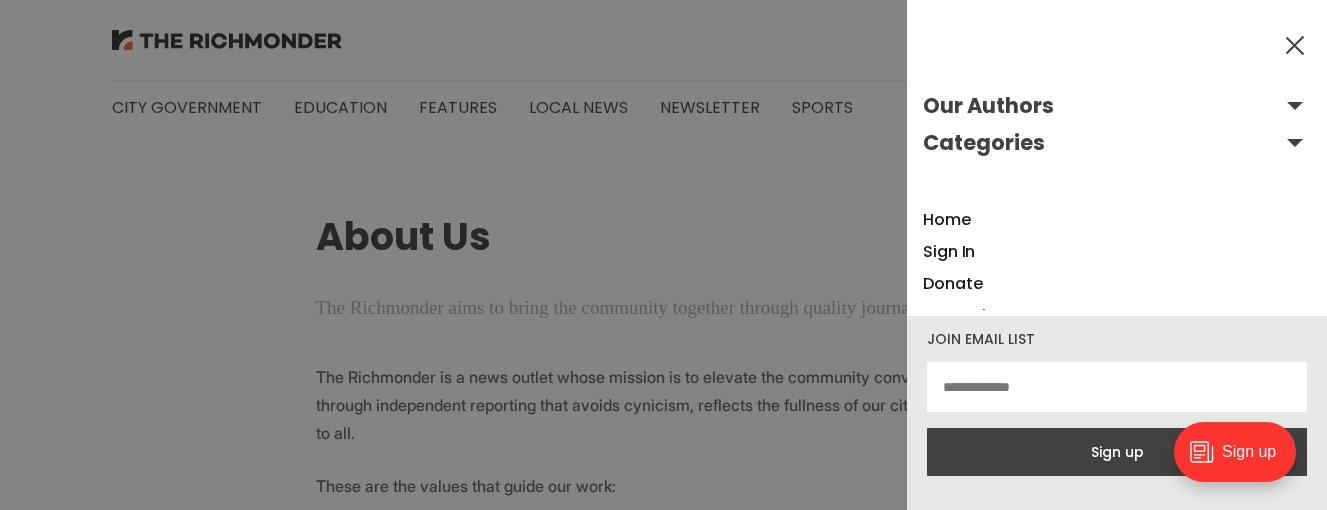 click on "Our Authors" at bounding box center [1117, 106] 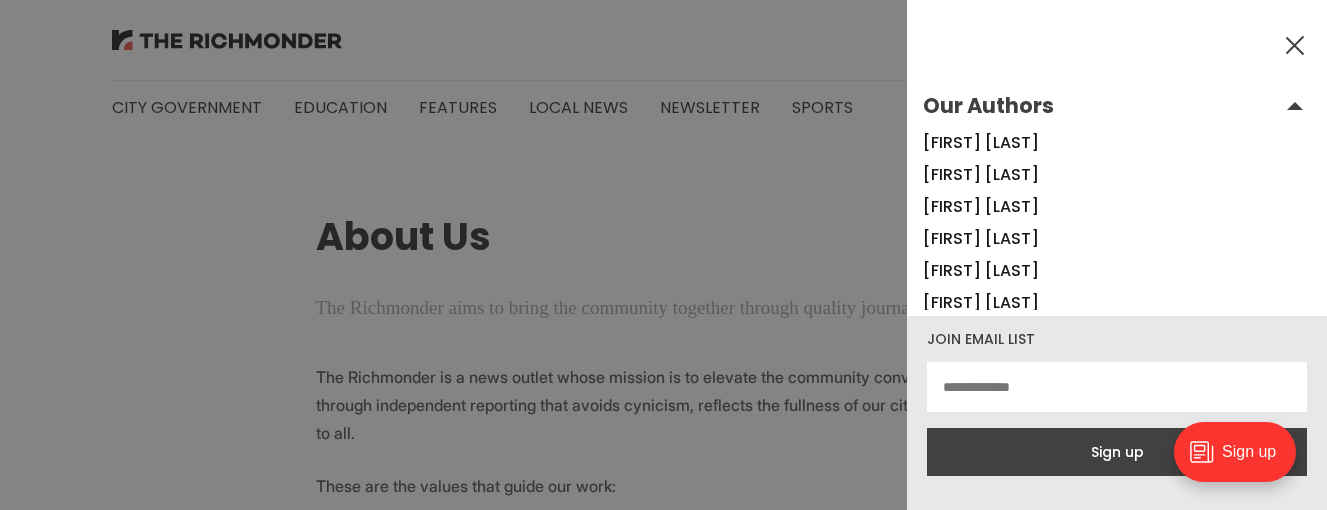 click on "Our Authors" at bounding box center (1117, 106) 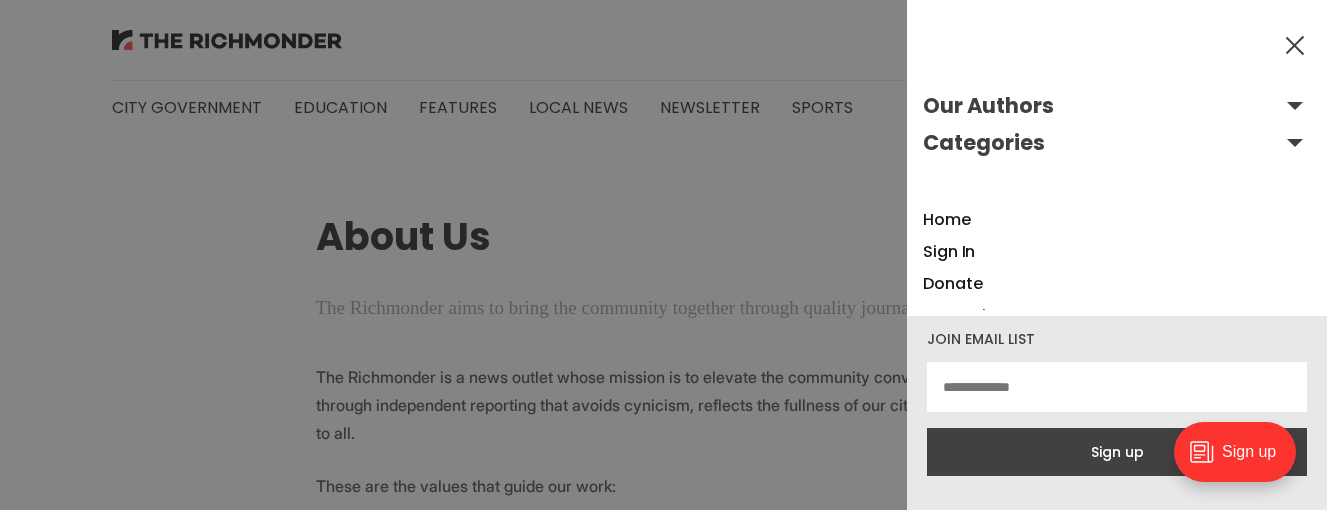 click on "Our Authors" at bounding box center (1117, 106) 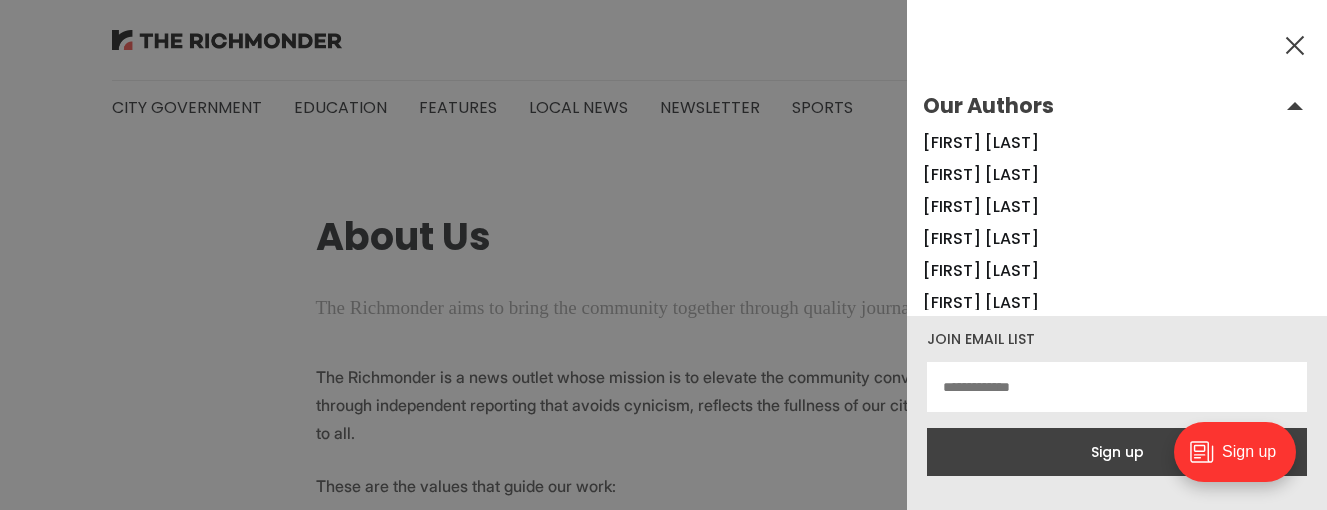 type 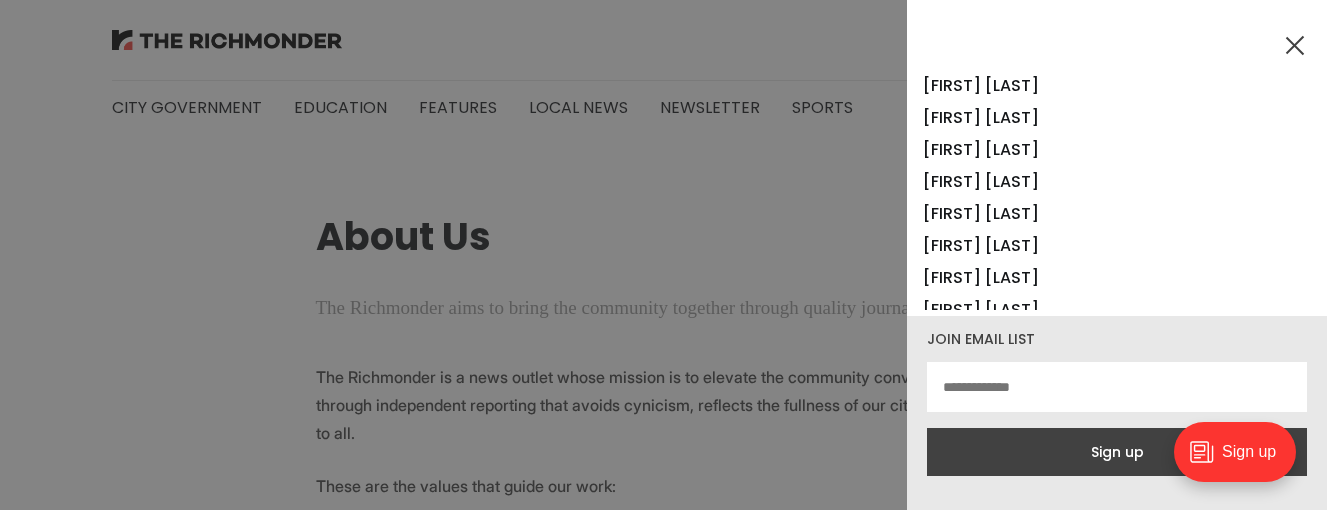 scroll, scrollTop: 760, scrollLeft: 0, axis: vertical 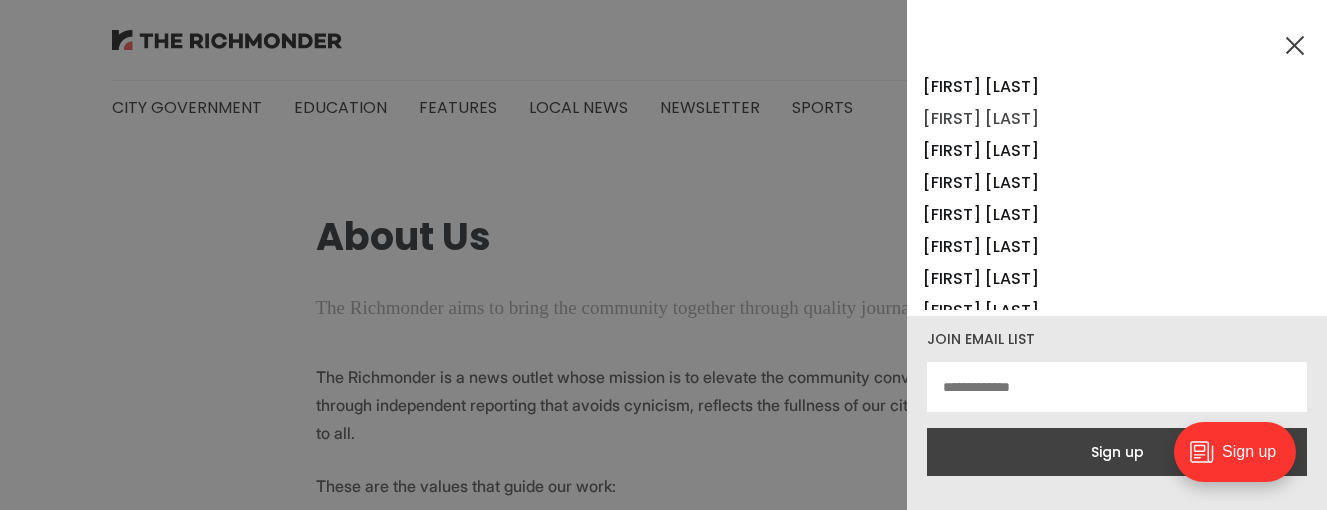 click on "[FIRST] [LAST]" at bounding box center [981, 118] 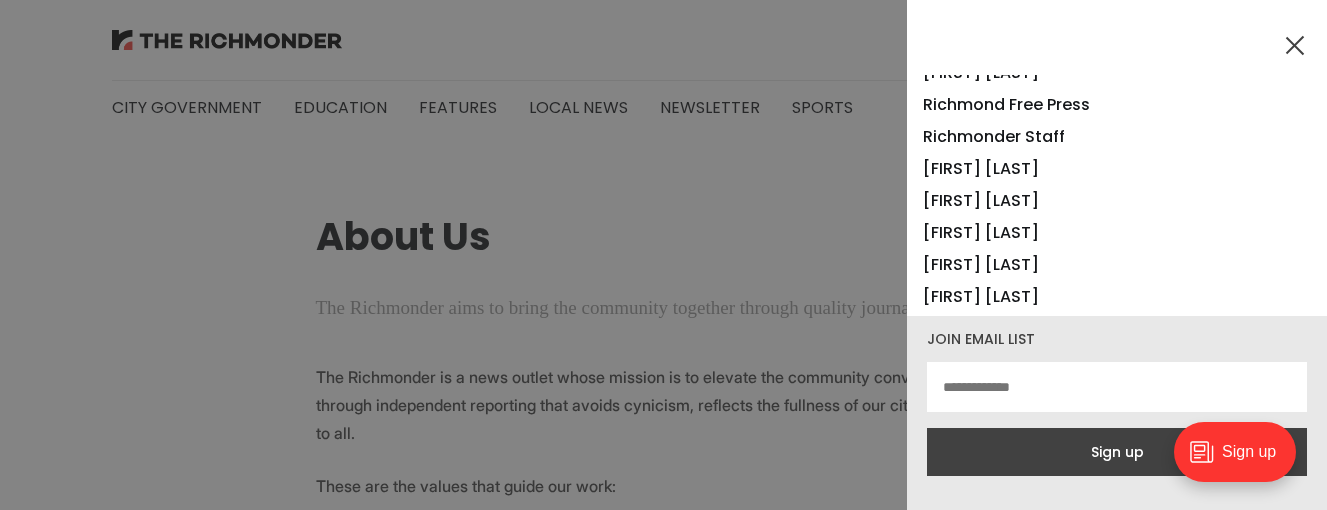 scroll, scrollTop: 1320, scrollLeft: 0, axis: vertical 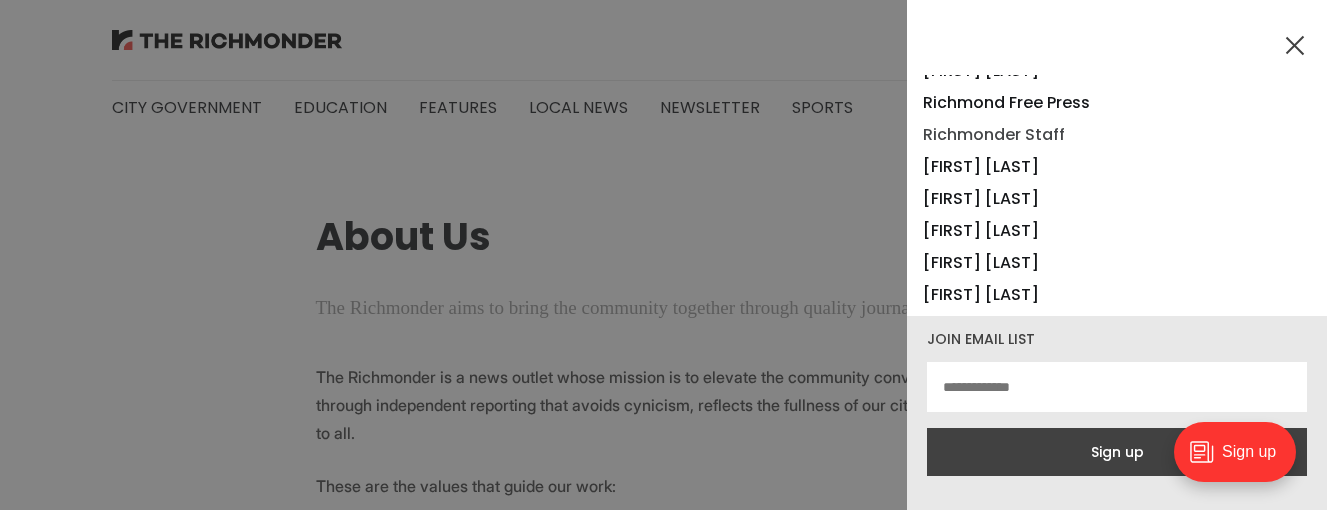 click on "Richmonder Staff" at bounding box center (994, 134) 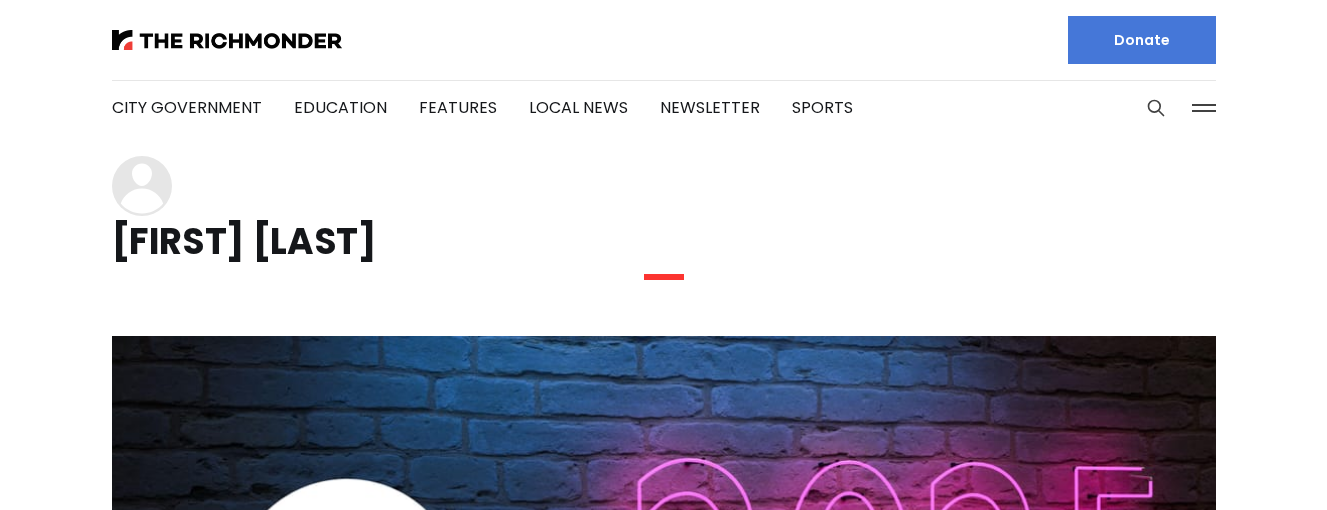 scroll, scrollTop: 0, scrollLeft: 0, axis: both 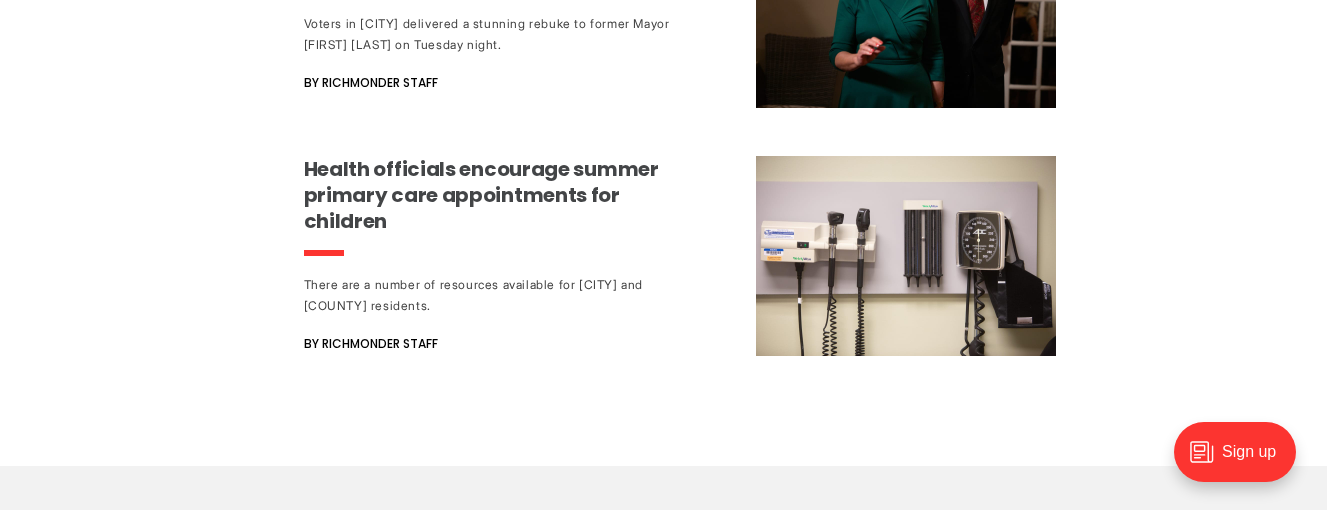 click on "Health officials encourage summer primary care appointments for children" at bounding box center (490, 195) 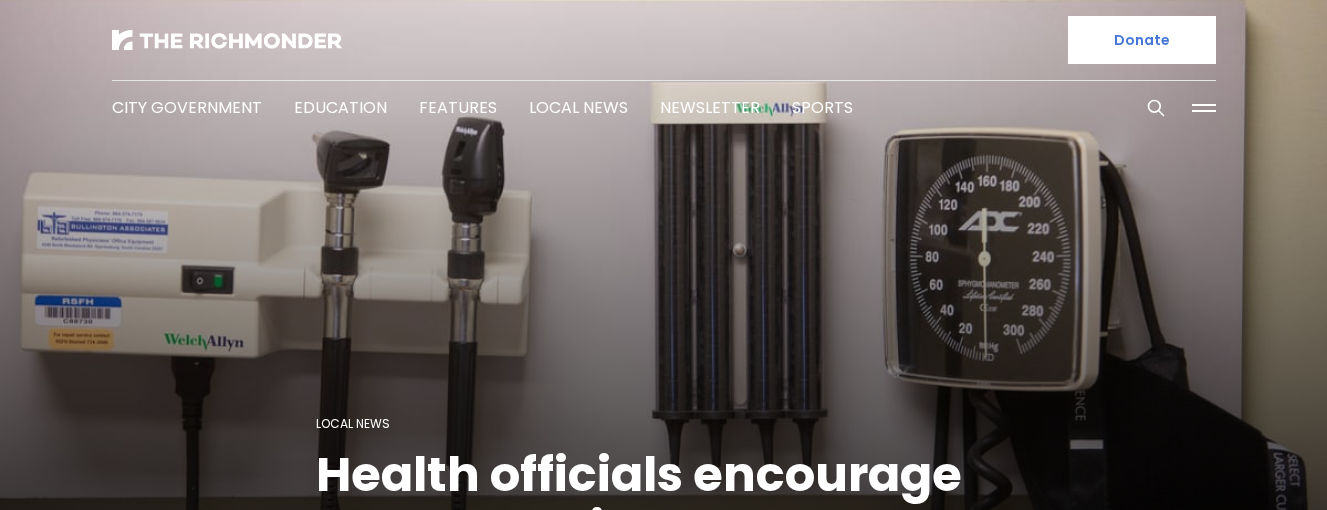 scroll, scrollTop: 0, scrollLeft: 0, axis: both 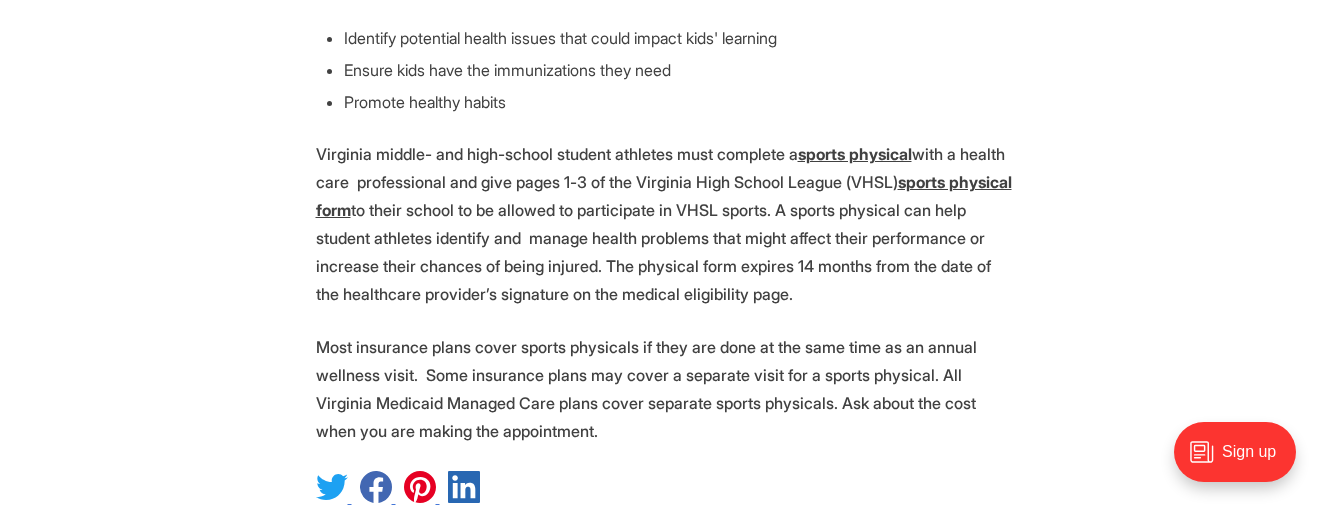 click on "school physical" at bounding box center [383, -42] 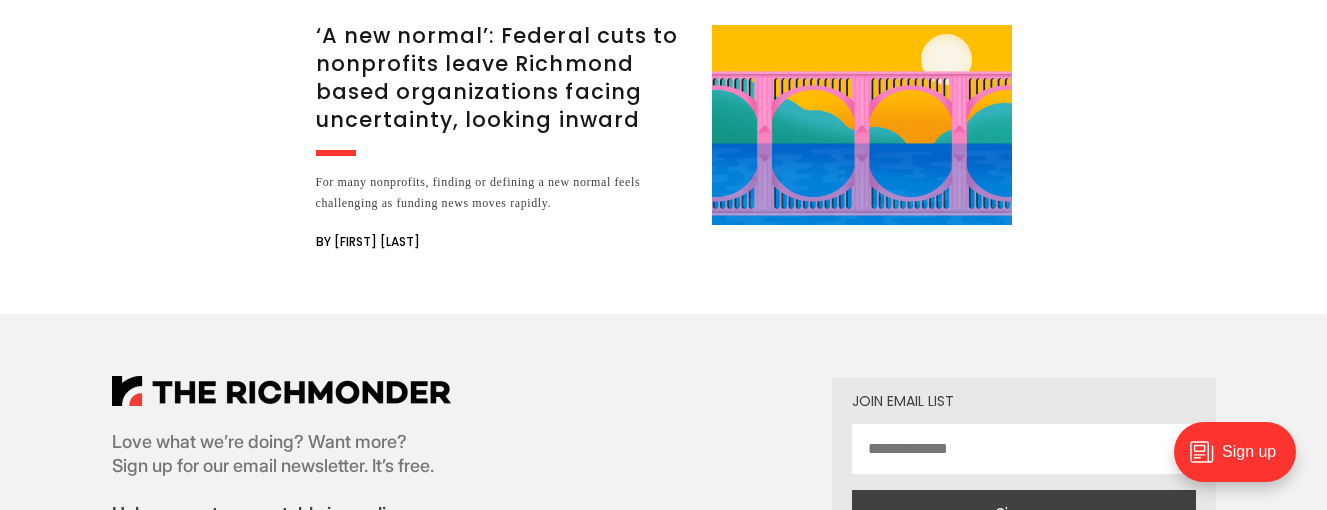 scroll, scrollTop: 3280, scrollLeft: 0, axis: vertical 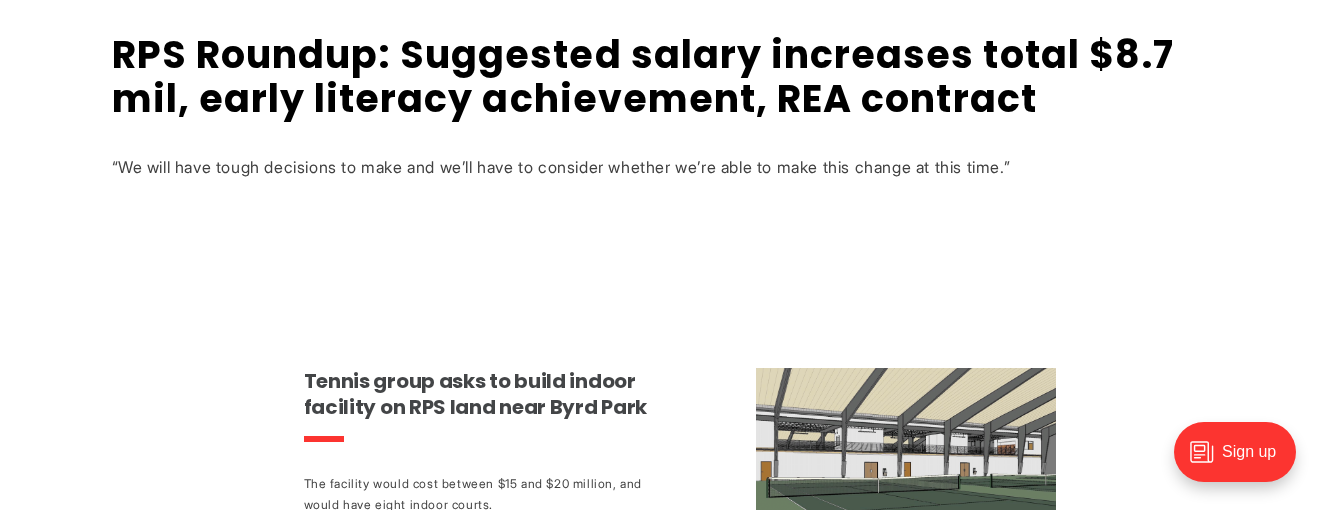 click on "Tennis group asks to build indoor facility on RPS land near Byrd Park" at bounding box center (490, 394) 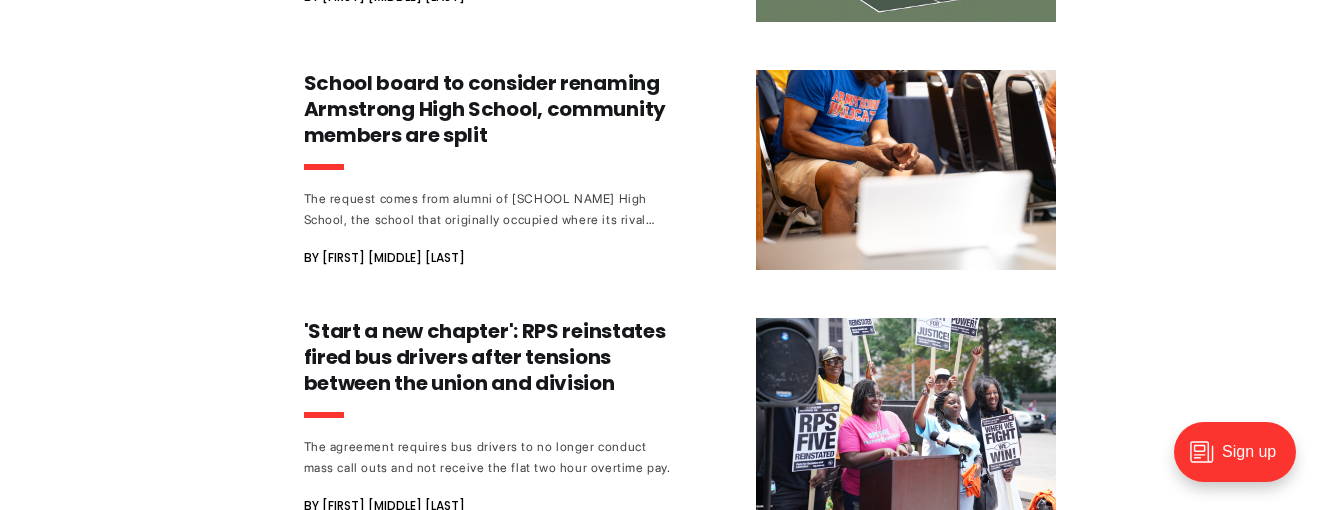 scroll, scrollTop: 1400, scrollLeft: 0, axis: vertical 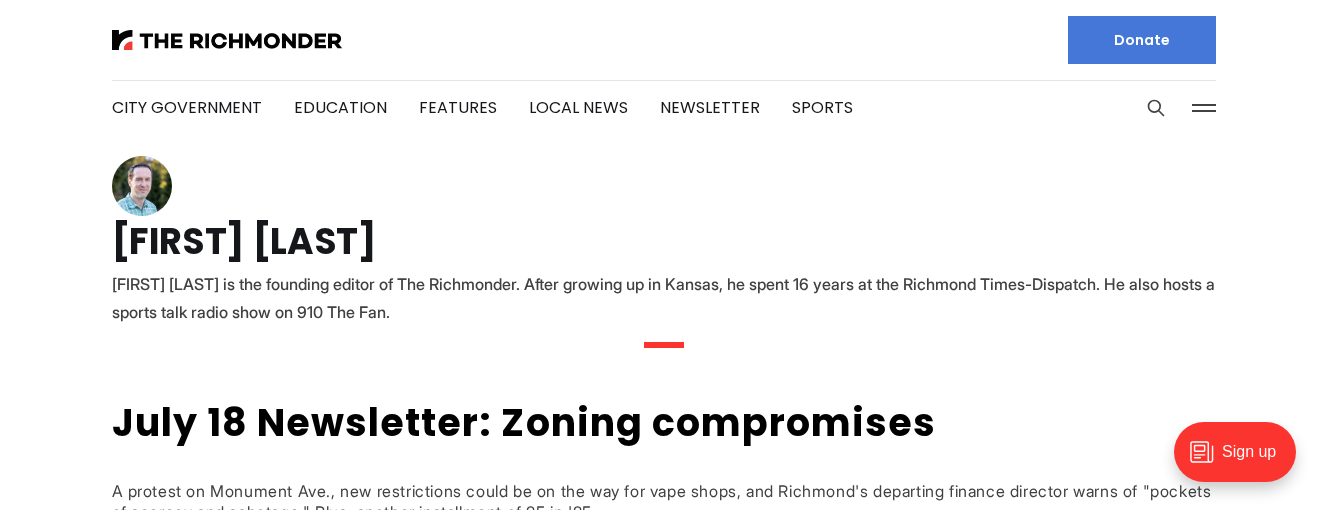 click on "City Government
Education
Features
Local News
Newsletter
Sports
Donate
Our Authors
Allison Kinney
Andy Thompson
Ashley Jefferson
Benton Graham
Beth Weisbrod FAQ" at bounding box center (663, 68) 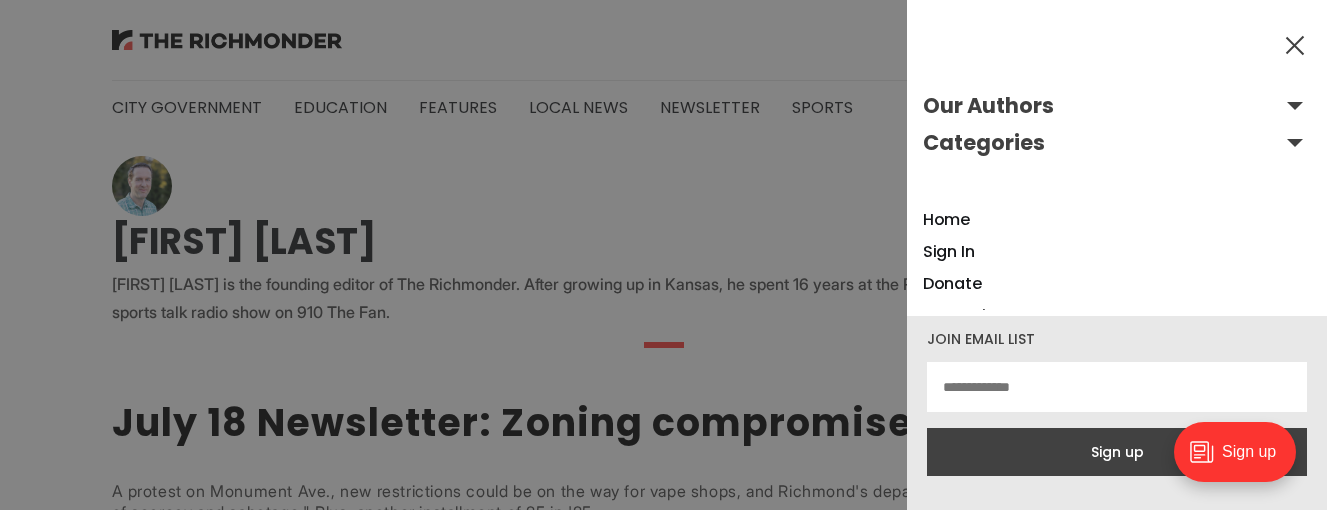 click on "Categories" at bounding box center (1117, 143) 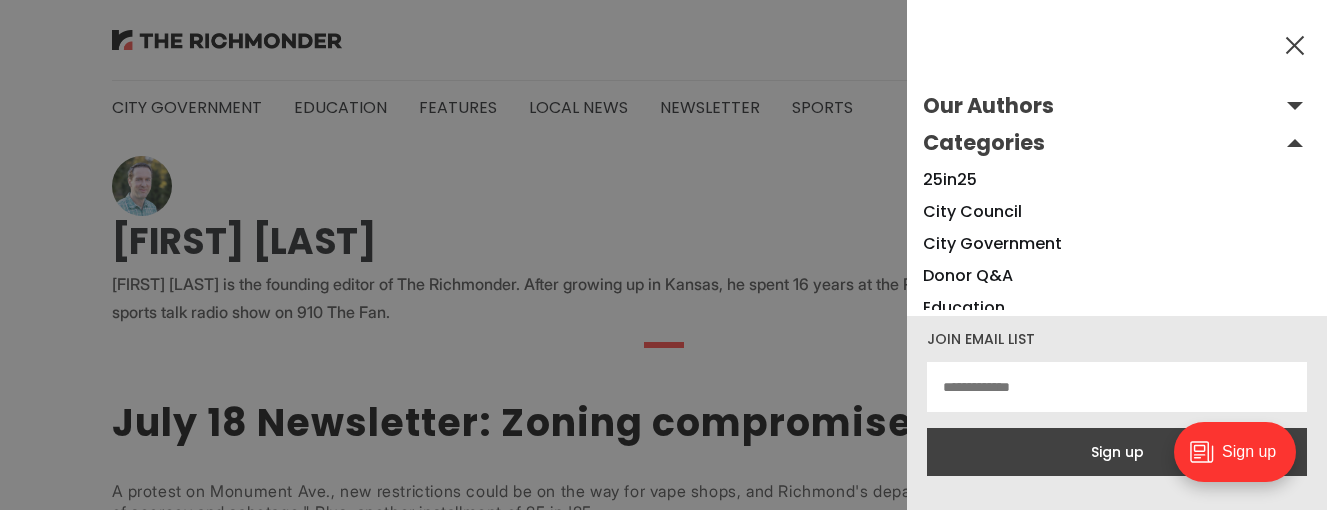click on "Our Authors" at bounding box center (1117, 106) 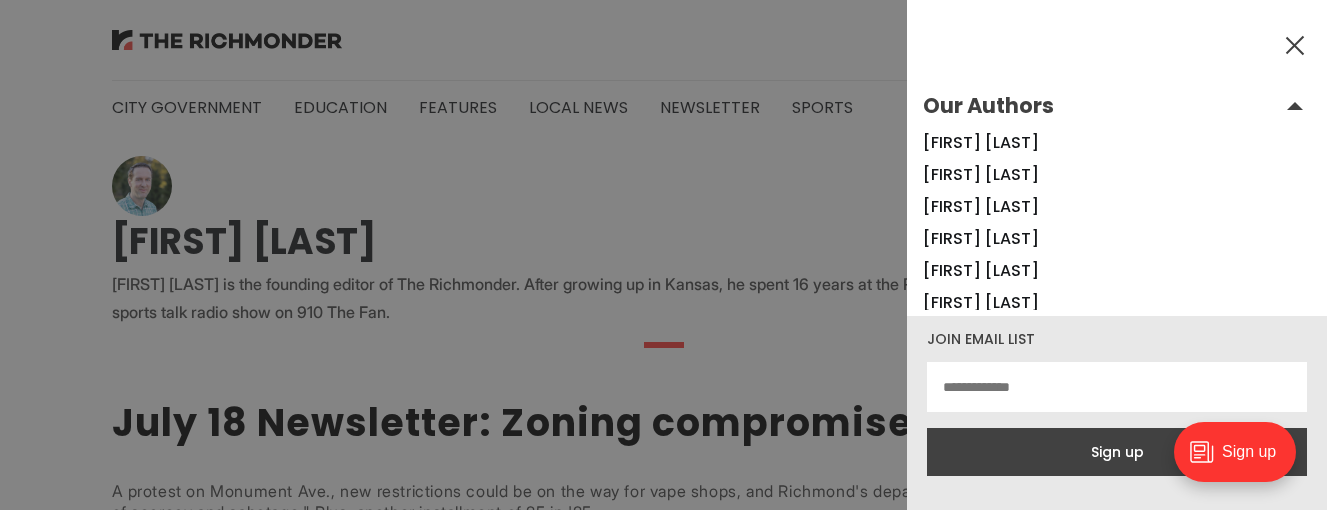click at bounding box center [663, 255] 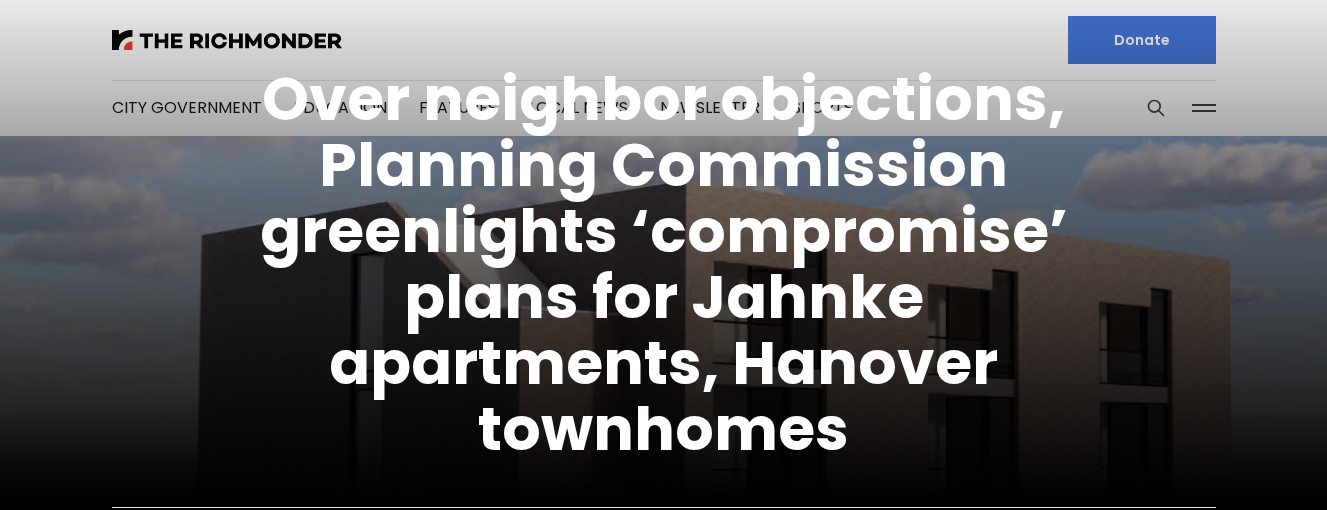 scroll, scrollTop: 0, scrollLeft: 0, axis: both 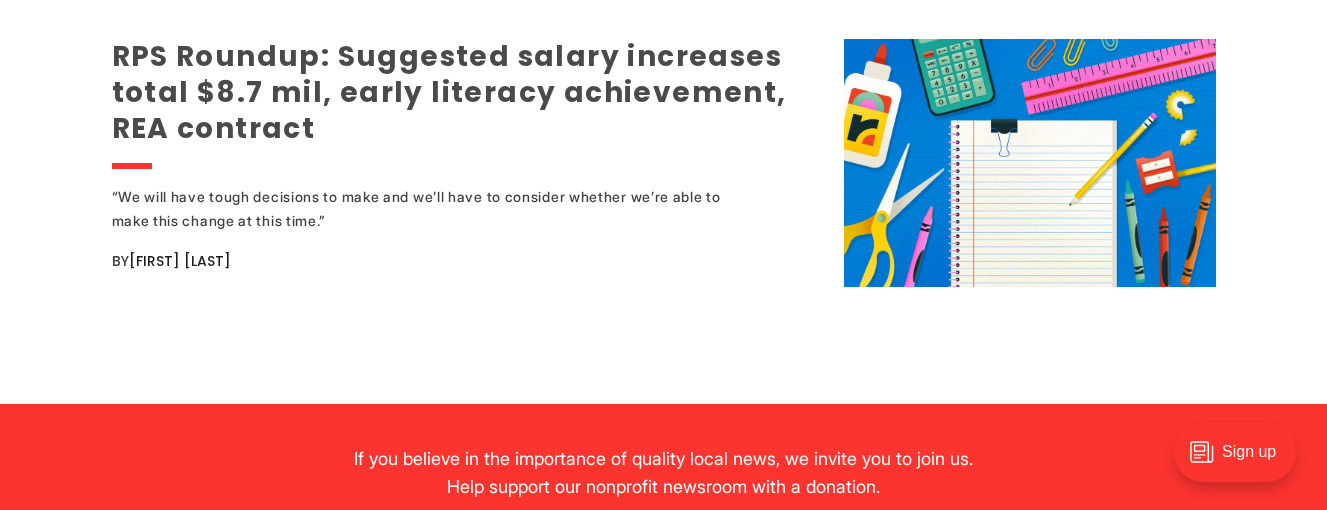 click on "RPS Roundup: Suggested salary increases total $8.7 mil, early literacy achievement, REA contract" at bounding box center (449, 92) 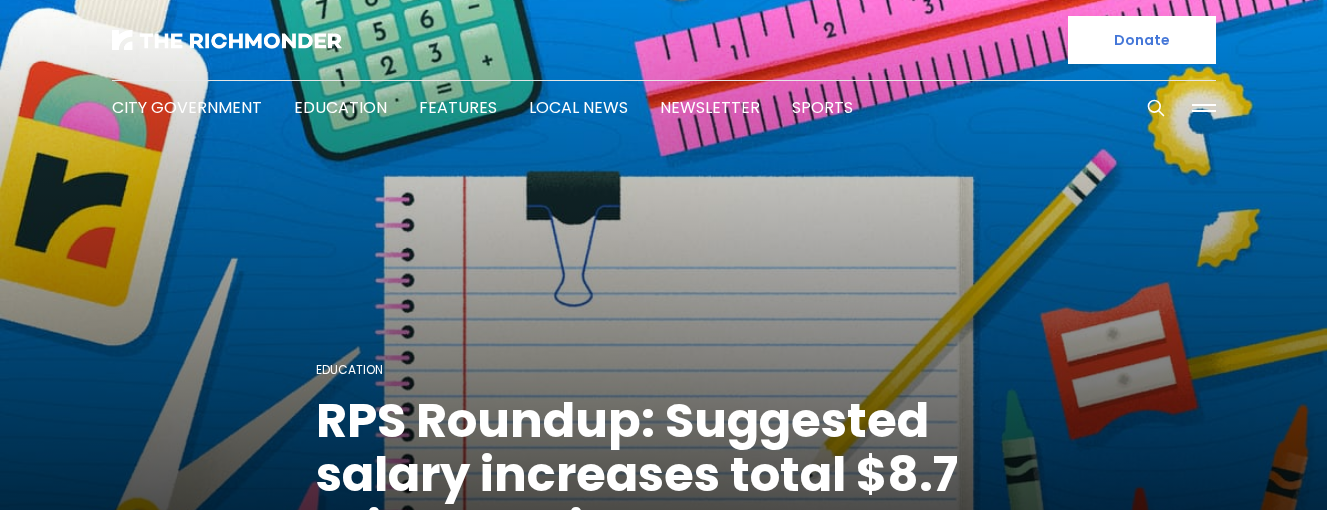 scroll, scrollTop: 0, scrollLeft: 0, axis: both 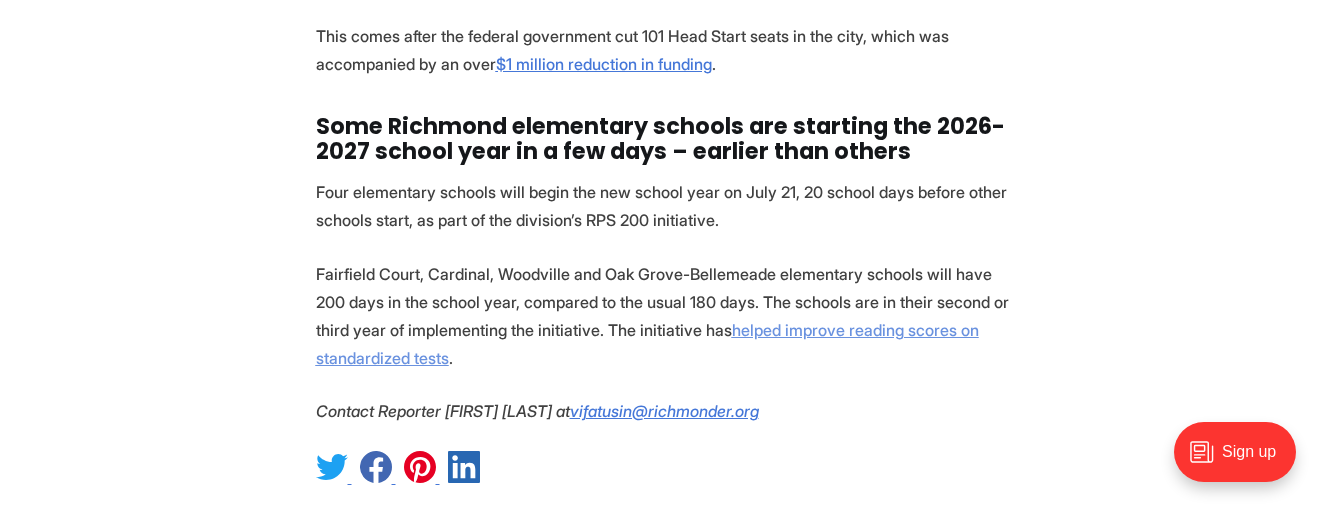 click on "helped improve reading scores on standardized tests" at bounding box center [647, 344] 